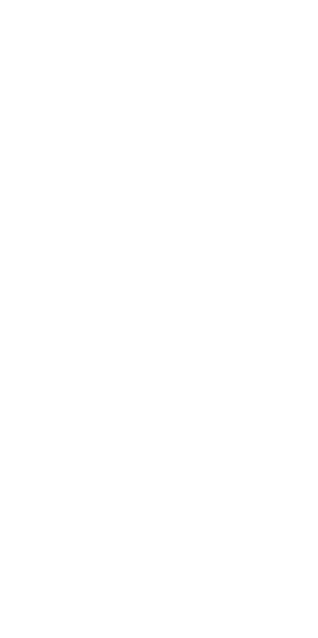 scroll, scrollTop: 0, scrollLeft: 0, axis: both 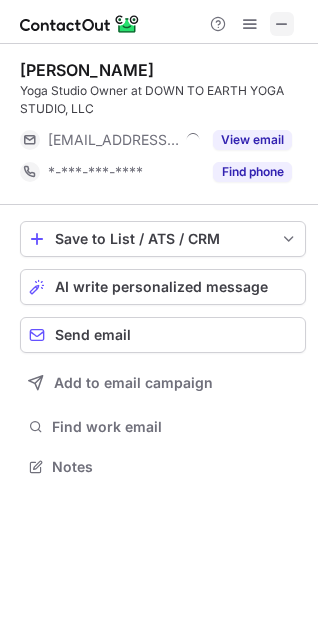 click at bounding box center (282, 24) 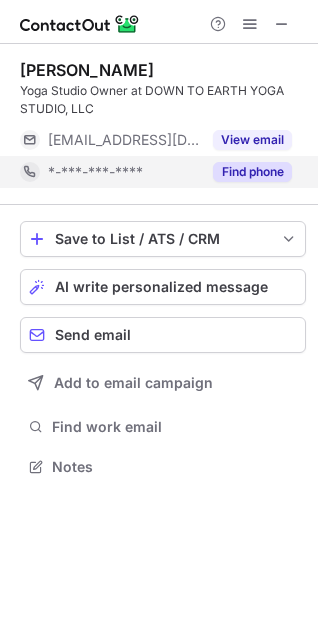 click on "Find phone" at bounding box center [252, 172] 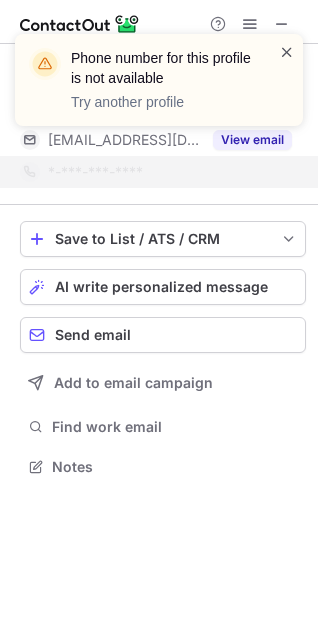 click at bounding box center [287, 52] 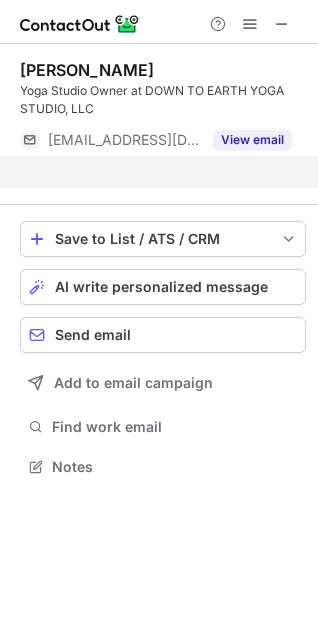 scroll, scrollTop: 421, scrollLeft: 318, axis: both 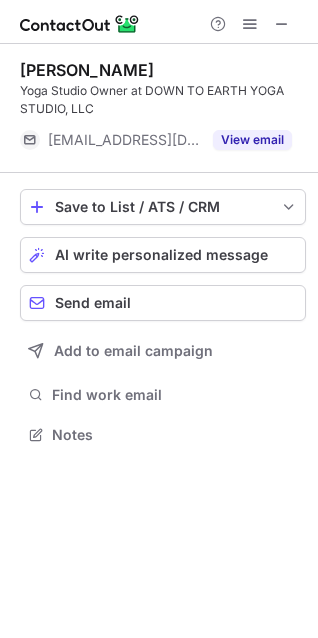 click on "Phone number for this profile is not available Try another profile" at bounding box center [159, 88] 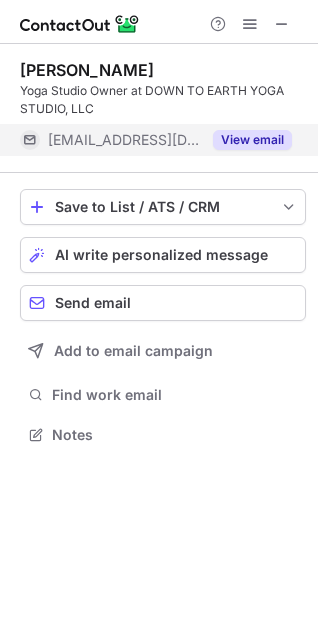 click on "View email" at bounding box center [252, 140] 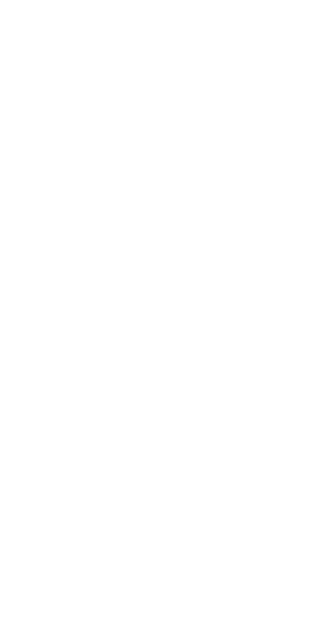scroll, scrollTop: 0, scrollLeft: 0, axis: both 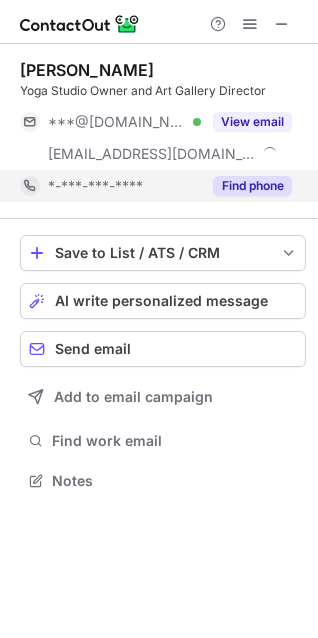 click on "Find phone" at bounding box center (252, 186) 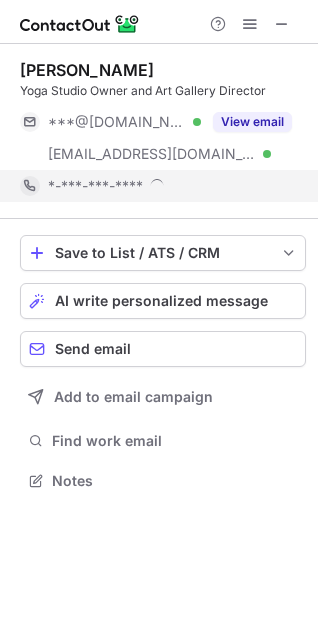 scroll, scrollTop: 10, scrollLeft: 10, axis: both 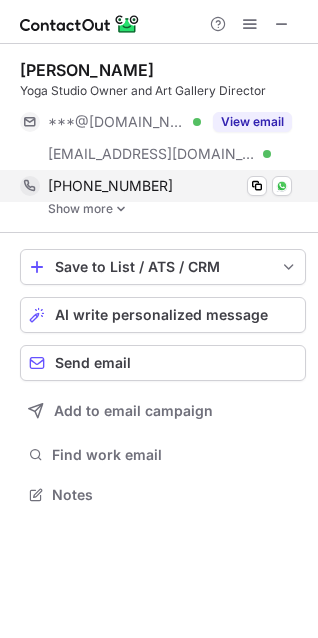 click on "+16613737324" at bounding box center (170, 186) 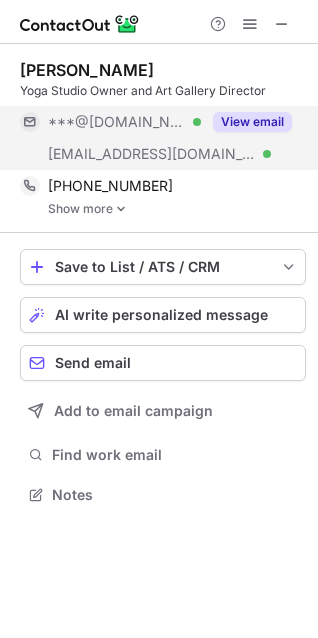 click on "View email" at bounding box center (252, 122) 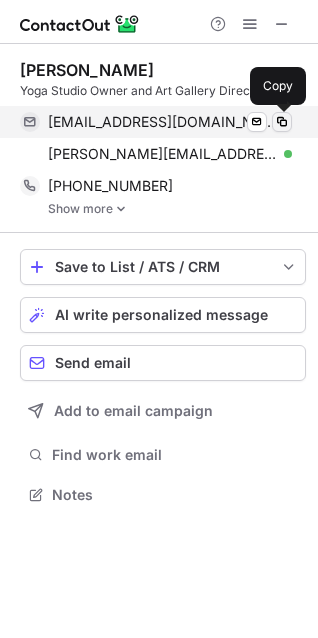 drag, startPoint x: 277, startPoint y: 120, endPoint x: 279, endPoint y: 148, distance: 28.071337 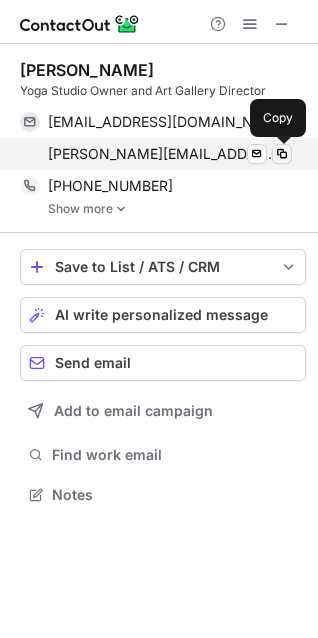 click at bounding box center [282, 154] 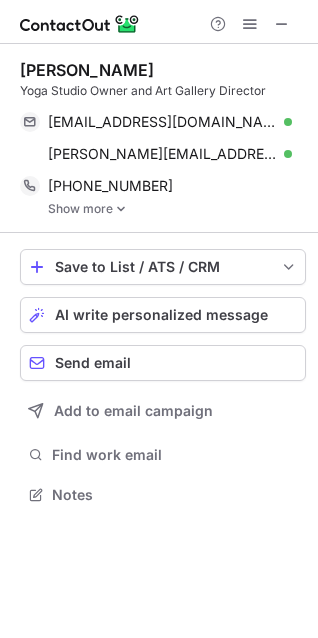 drag, startPoint x: 163, startPoint y: 53, endPoint x: -1, endPoint y: 56, distance: 164.02744 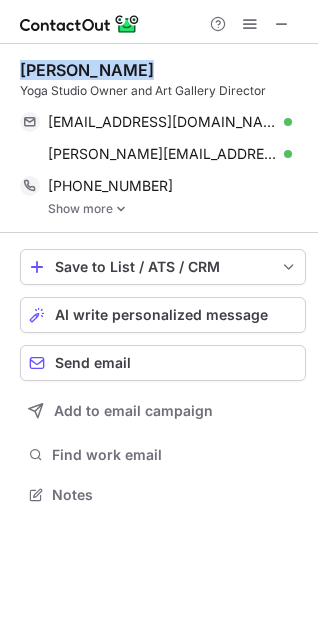 drag, startPoint x: 172, startPoint y: 63, endPoint x: 37, endPoint y: 77, distance: 135.72398 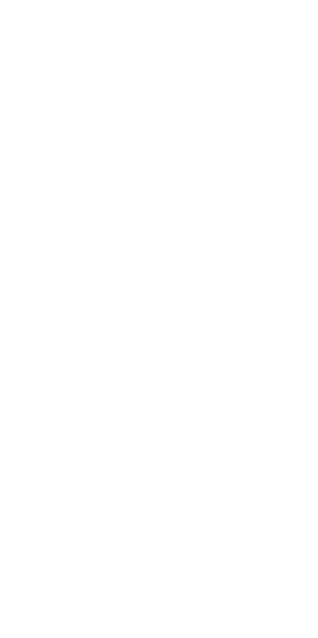 scroll, scrollTop: 0, scrollLeft: 0, axis: both 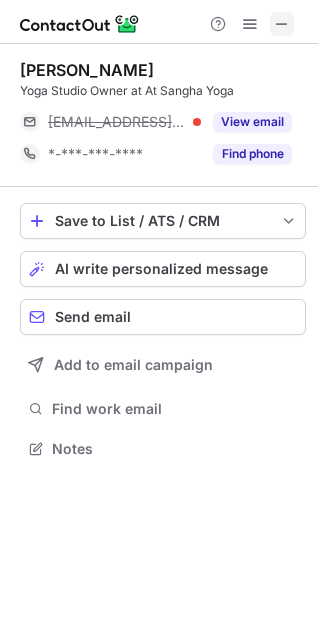 click at bounding box center (282, 24) 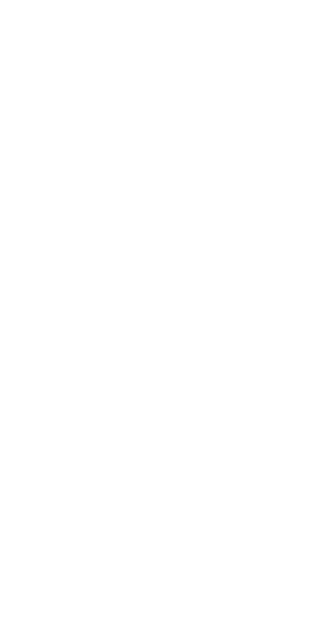 scroll, scrollTop: 0, scrollLeft: 0, axis: both 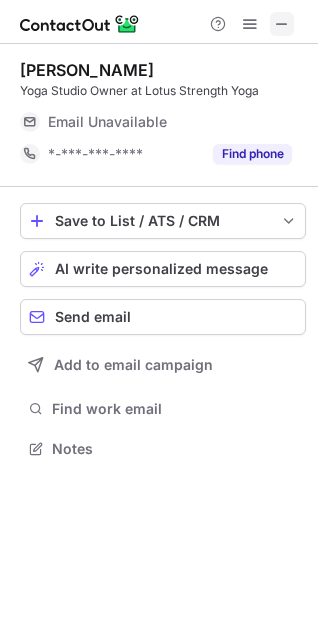 click at bounding box center [282, 24] 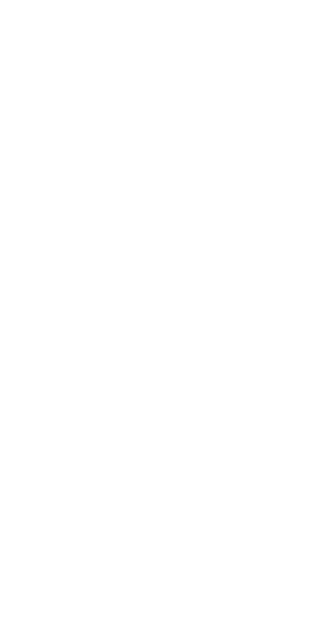 scroll, scrollTop: 0, scrollLeft: 0, axis: both 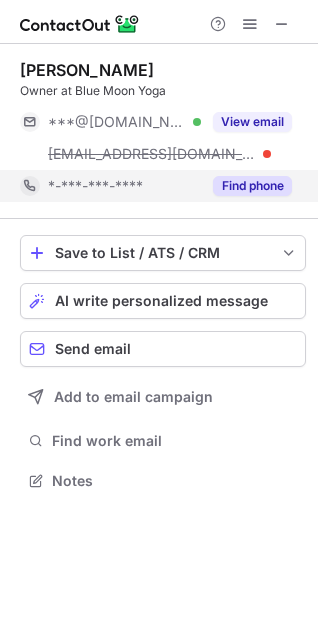 click on "Find phone" at bounding box center (252, 186) 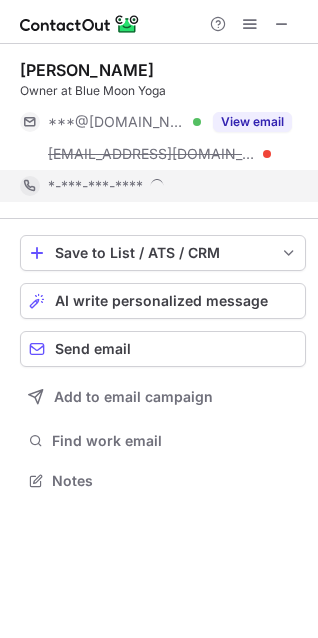 scroll, scrollTop: 10, scrollLeft: 10, axis: both 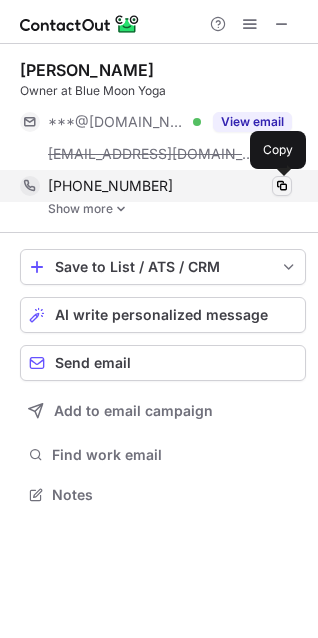 click at bounding box center [282, 186] 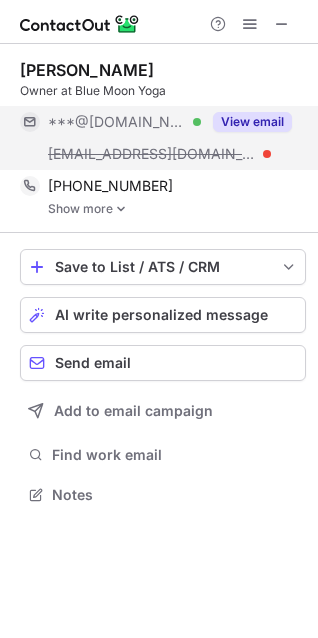 click on "View email" at bounding box center (252, 122) 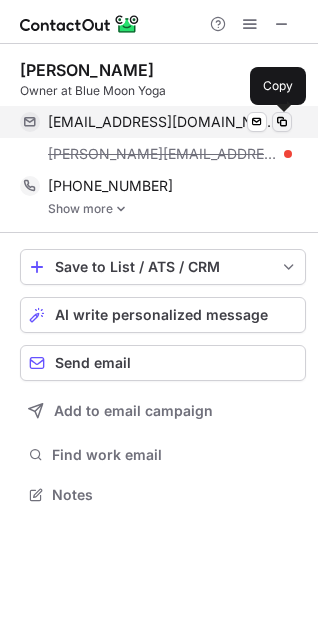 click at bounding box center (282, 122) 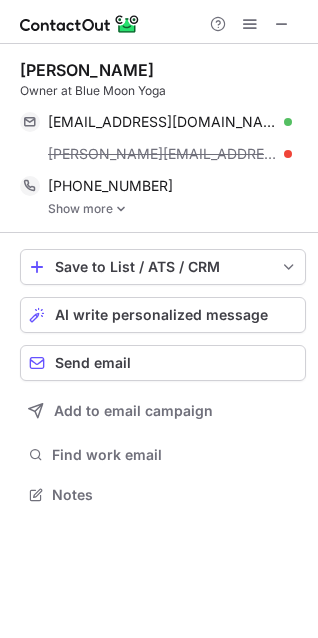 drag, startPoint x: 96, startPoint y: 63, endPoint x: 18, endPoint y: 71, distance: 78.40918 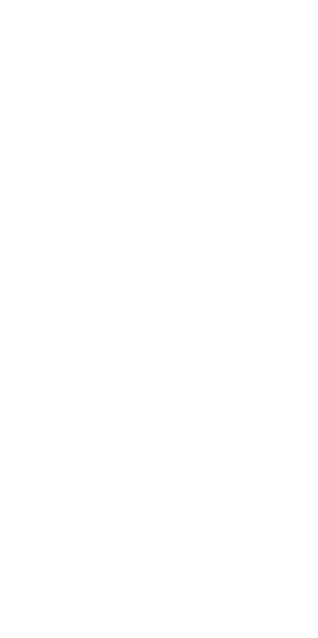 scroll, scrollTop: 0, scrollLeft: 0, axis: both 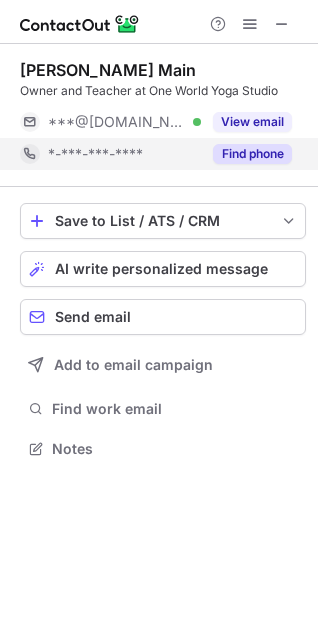 click on "Find phone" at bounding box center (252, 154) 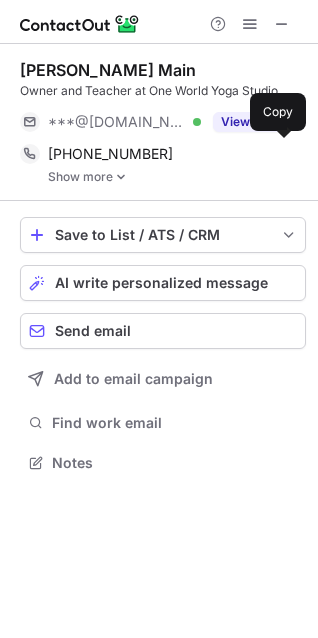 scroll, scrollTop: 10, scrollLeft: 10, axis: both 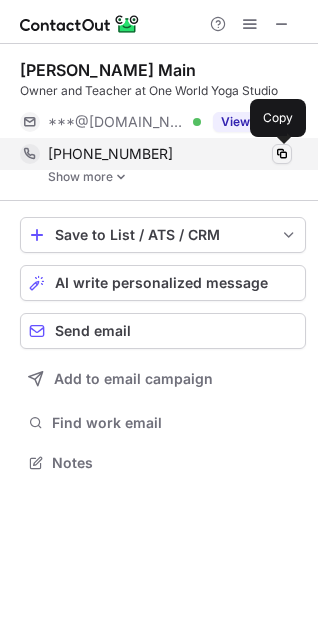 click at bounding box center (282, 154) 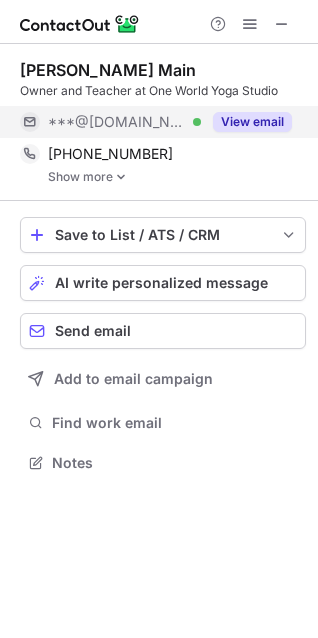 click on "View email" at bounding box center (252, 122) 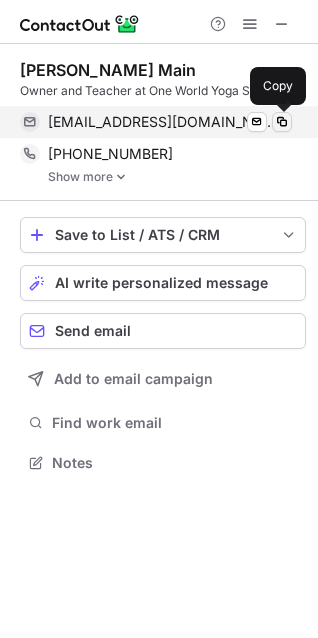 click at bounding box center [282, 122] 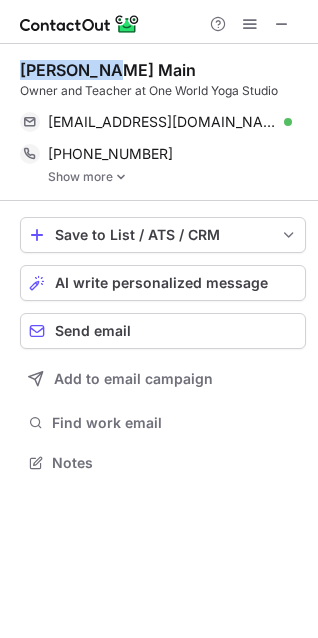 drag, startPoint x: 124, startPoint y: 66, endPoint x: 7, endPoint y: 63, distance: 117.03845 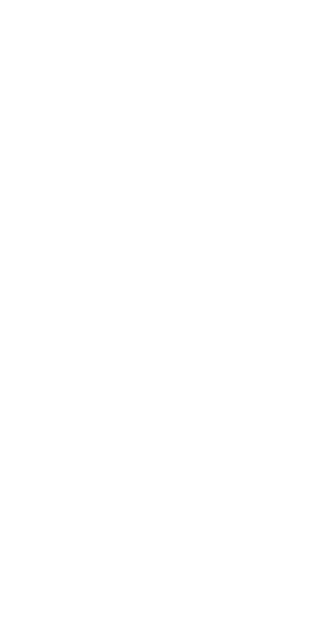 scroll, scrollTop: 0, scrollLeft: 0, axis: both 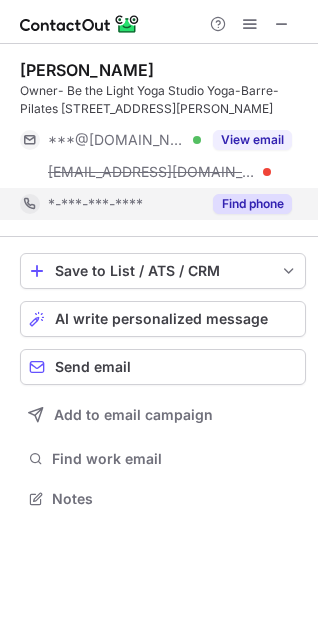 click on "Find phone" at bounding box center [252, 204] 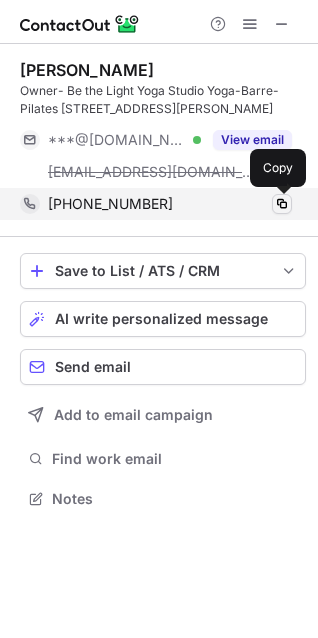 click at bounding box center [282, 204] 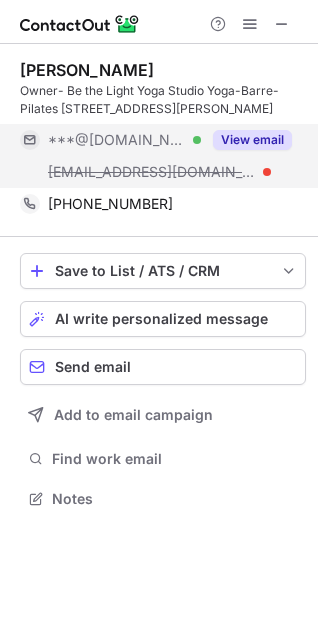 click on "View email" at bounding box center (252, 140) 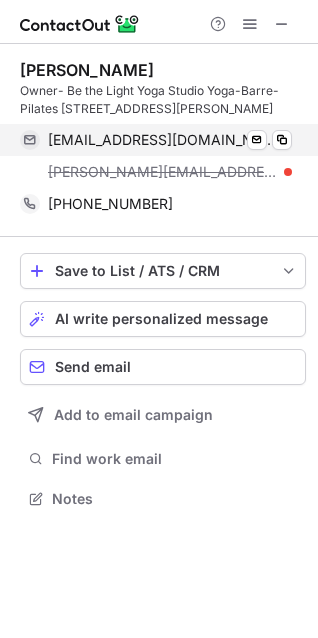 click on "duffygirl32@yahoo.com Verified Send email Copy" at bounding box center (156, 140) 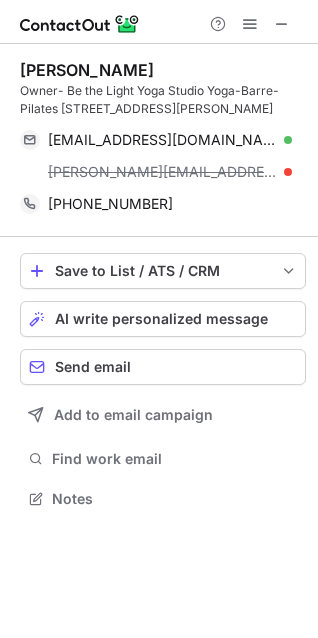 drag, startPoint x: 168, startPoint y: 65, endPoint x: 12, endPoint y: 55, distance: 156.32019 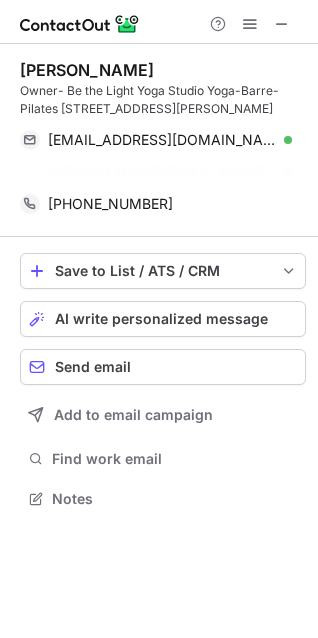 scroll, scrollTop: 453, scrollLeft: 318, axis: both 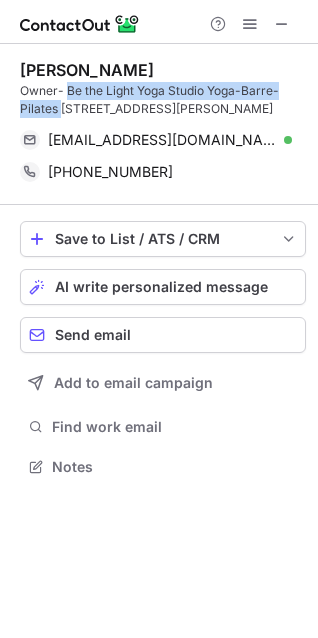 drag, startPoint x: 67, startPoint y: 91, endPoint x: 63, endPoint y: 113, distance: 22.36068 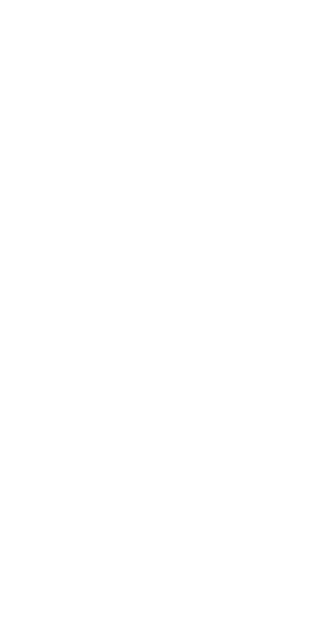 scroll, scrollTop: 0, scrollLeft: 0, axis: both 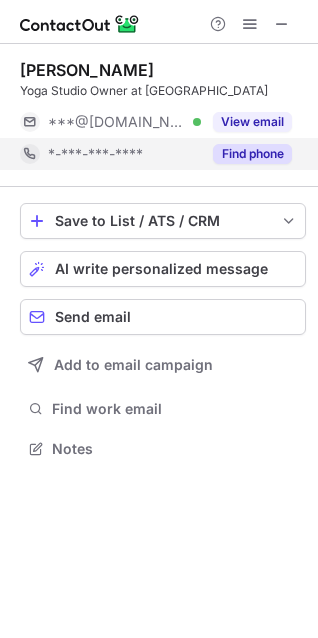 click on "Find phone" at bounding box center (252, 154) 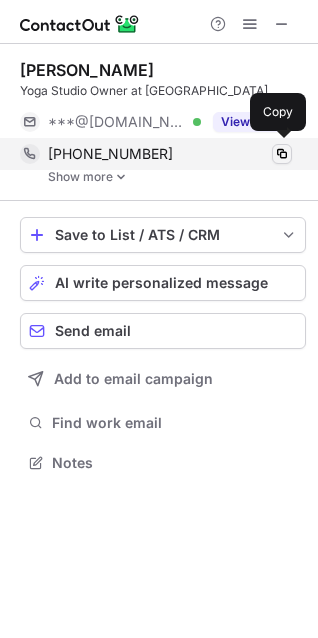 scroll, scrollTop: 10, scrollLeft: 10, axis: both 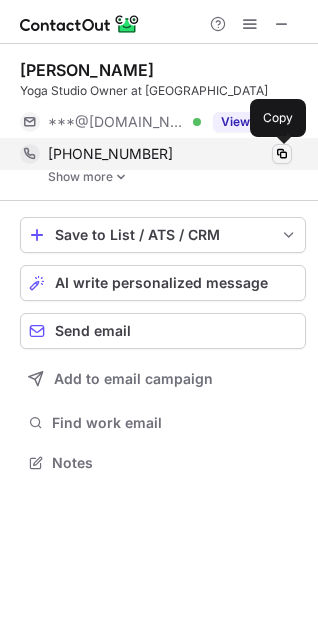 click at bounding box center (282, 154) 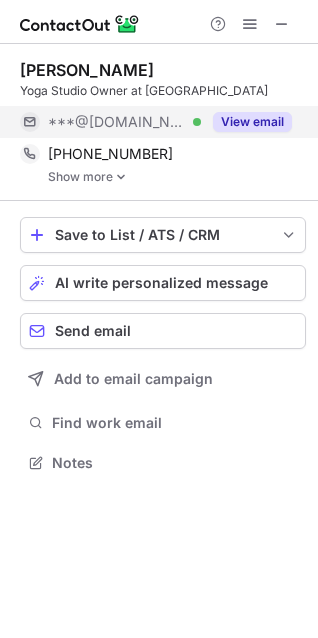 click on "View email" at bounding box center [252, 122] 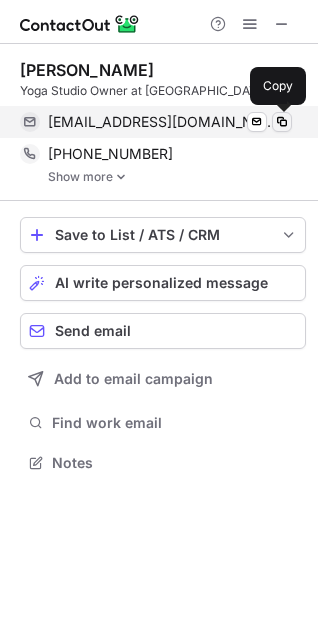 click at bounding box center [282, 122] 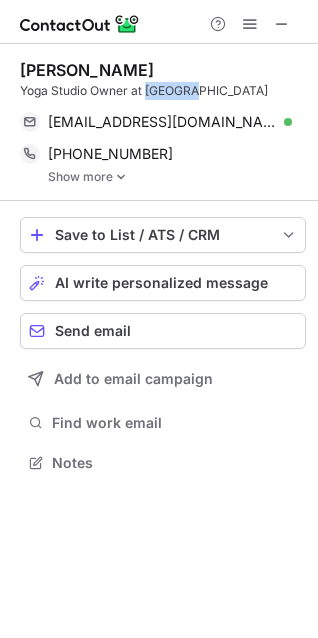 drag, startPoint x: 205, startPoint y: 87, endPoint x: 150, endPoint y: 92, distance: 55.226807 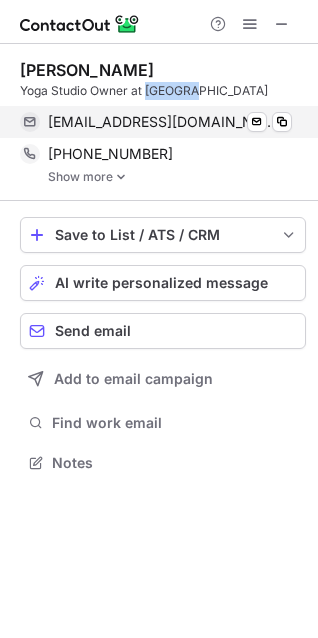 copy on "mbhyoga" 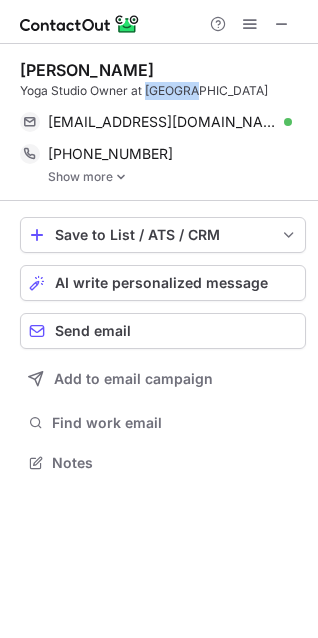 drag, startPoint x: 167, startPoint y: 57, endPoint x: 24, endPoint y: 59, distance: 143.01399 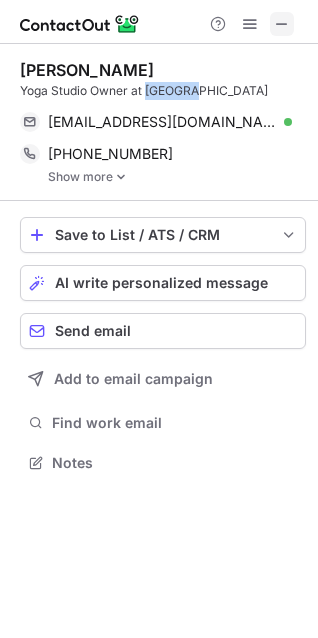 click at bounding box center (282, 24) 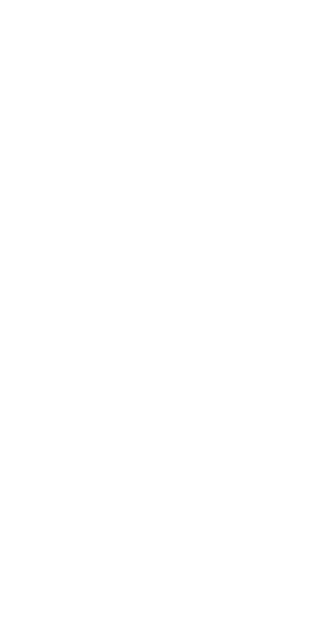 scroll, scrollTop: 0, scrollLeft: 0, axis: both 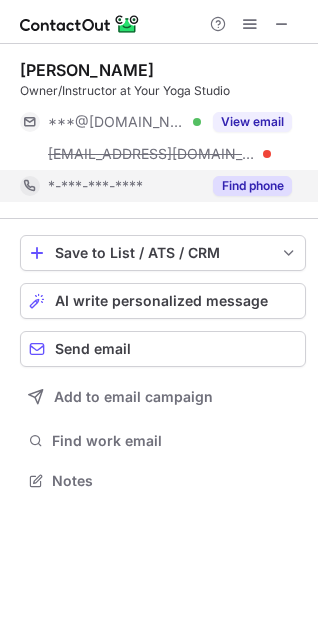 click on "Find phone" at bounding box center [252, 186] 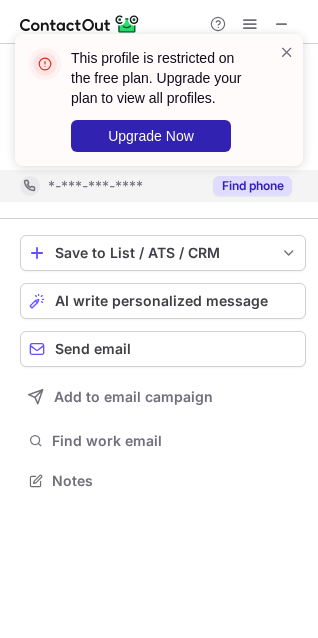 click on "This profile is restricted on the free plan. Upgrade your plan to view all profiles. Upgrade Now" at bounding box center [159, 100] 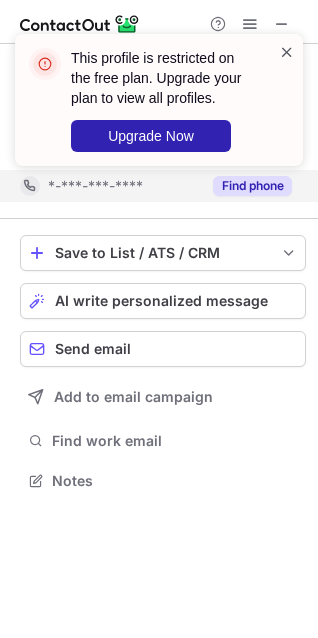 click at bounding box center (287, 52) 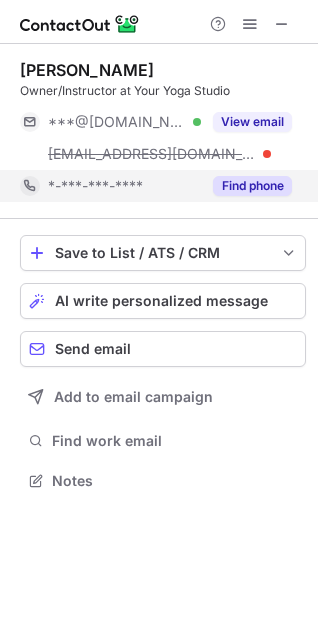 click on "This profile is restricted on the free plan. Upgrade your plan to view all profiles. Upgrade Now" at bounding box center (172, 100) 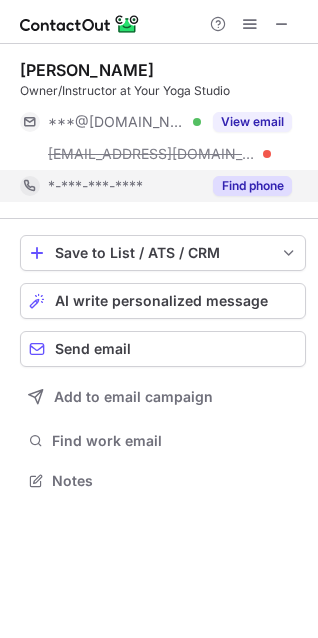 click on "View email" at bounding box center [252, 122] 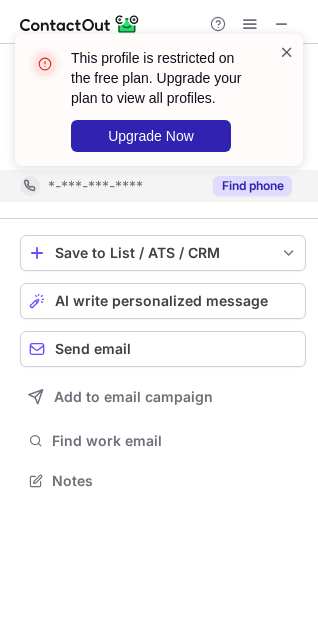 click at bounding box center (287, 52) 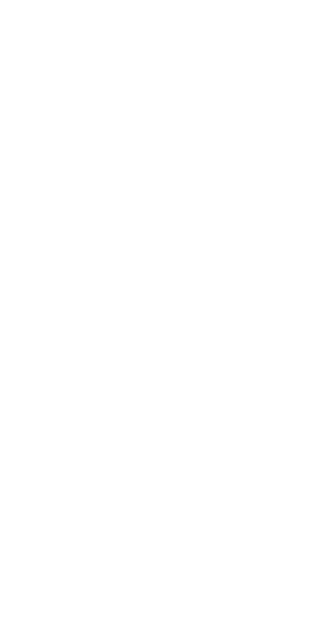 scroll, scrollTop: 0, scrollLeft: 0, axis: both 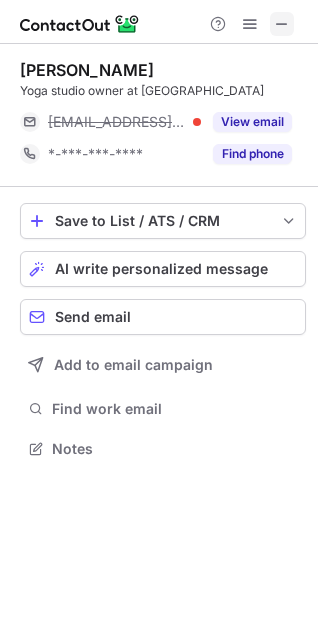 click at bounding box center [282, 24] 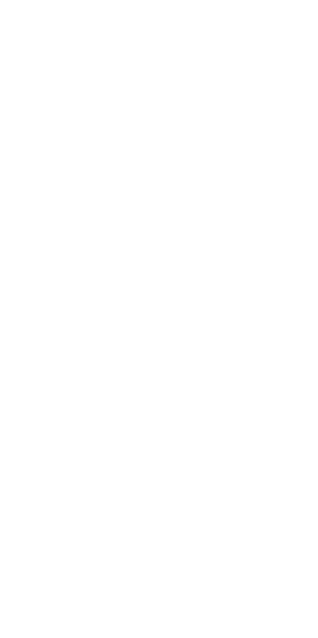scroll, scrollTop: 0, scrollLeft: 0, axis: both 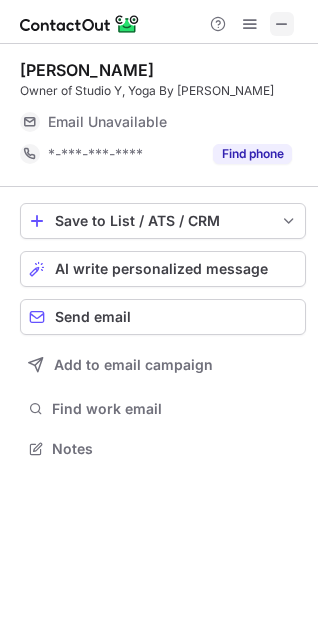 click at bounding box center [282, 24] 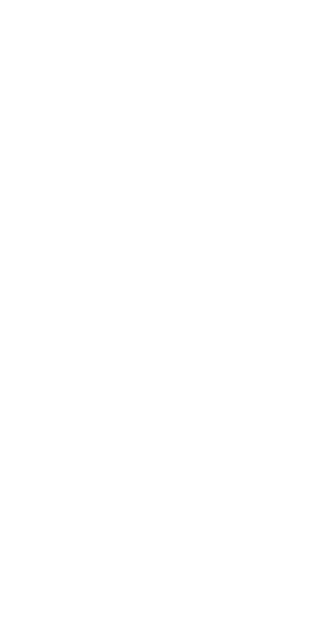scroll, scrollTop: 0, scrollLeft: 0, axis: both 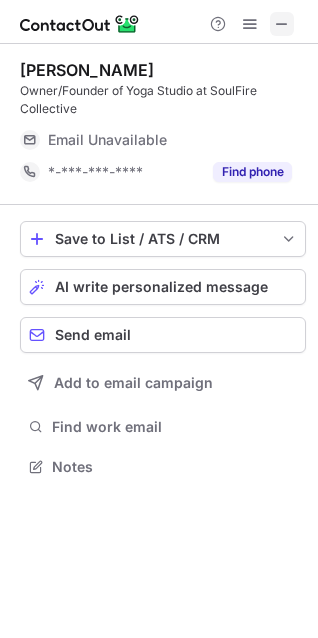 click at bounding box center [282, 24] 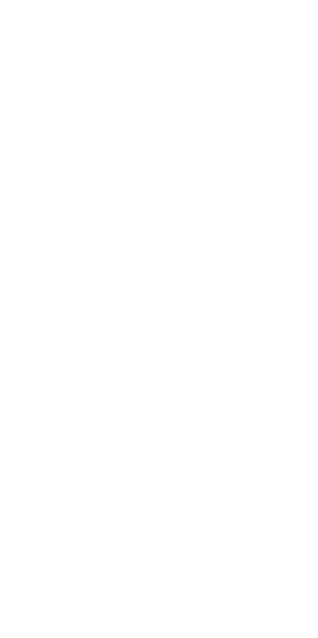 scroll, scrollTop: 0, scrollLeft: 0, axis: both 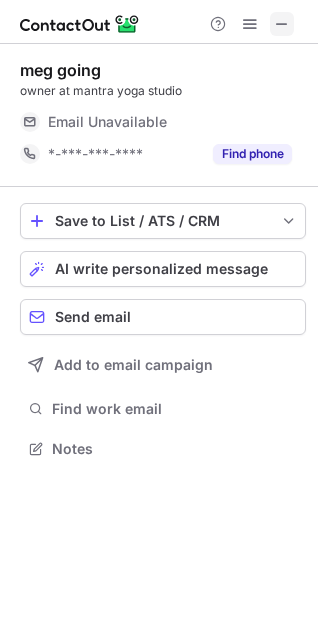 click at bounding box center [282, 24] 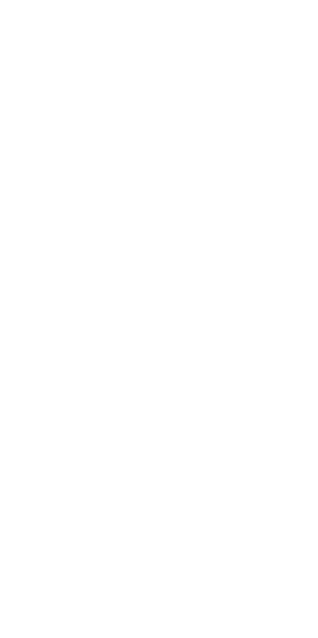 scroll, scrollTop: 0, scrollLeft: 0, axis: both 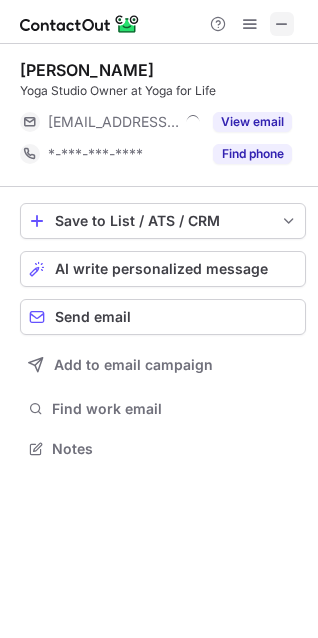 click at bounding box center (282, 24) 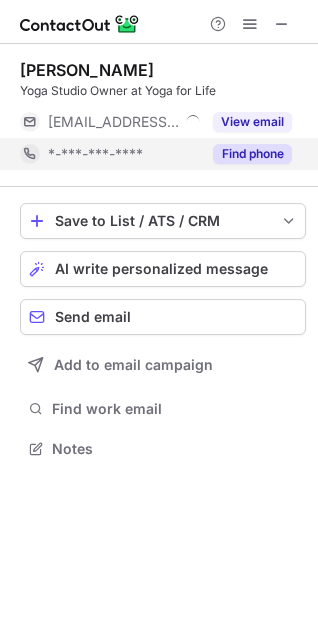 click on "Find phone" at bounding box center [252, 154] 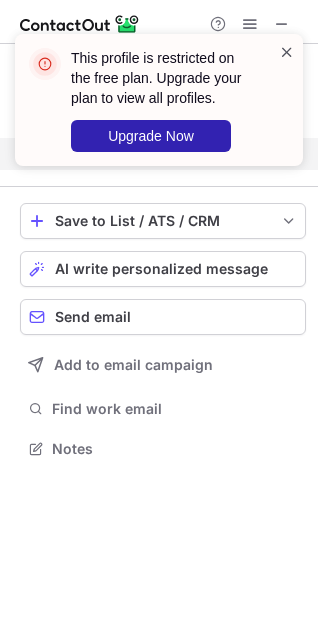 click at bounding box center [287, 52] 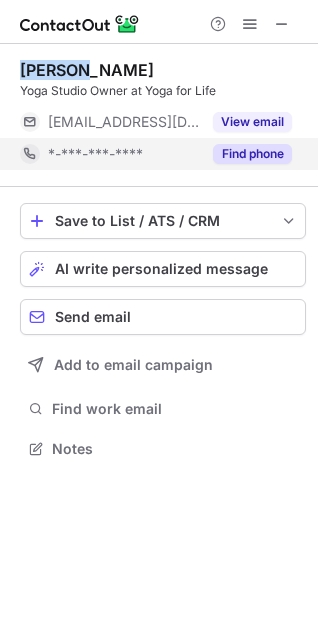 drag, startPoint x: 85, startPoint y: 64, endPoint x: 12, endPoint y: 61, distance: 73.061615 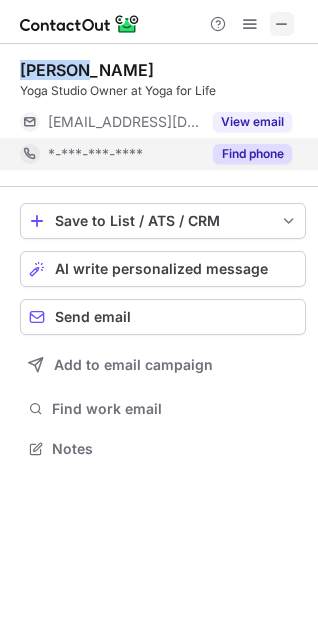 click at bounding box center [282, 24] 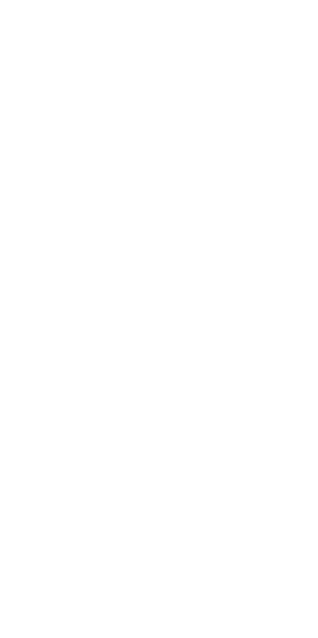 scroll, scrollTop: 0, scrollLeft: 0, axis: both 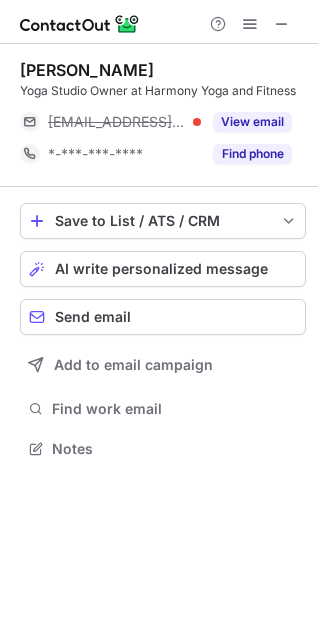 drag, startPoint x: 278, startPoint y: 23, endPoint x: 103, endPoint y: 46, distance: 176.50496 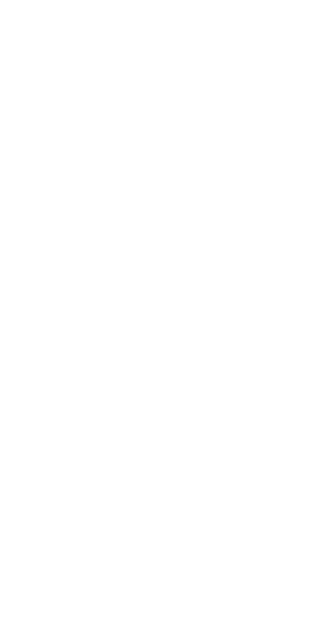 scroll, scrollTop: 0, scrollLeft: 0, axis: both 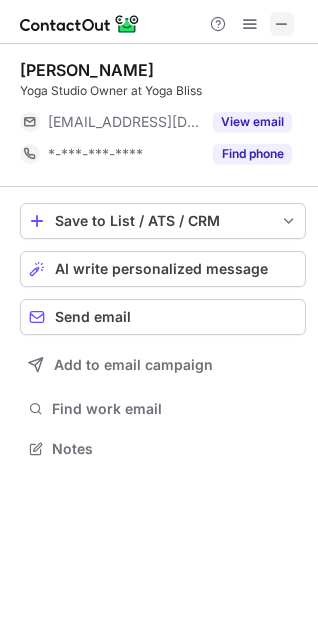 click at bounding box center (282, 24) 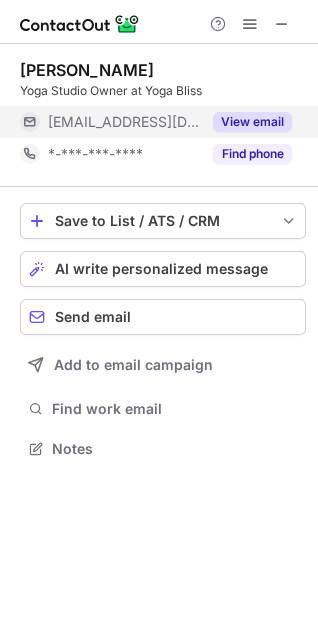 click on "View email" at bounding box center [252, 122] 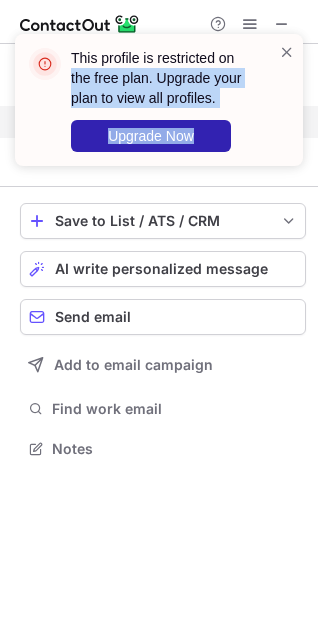 drag, startPoint x: 277, startPoint y: 65, endPoint x: 313, endPoint y: 89, distance: 43.266617 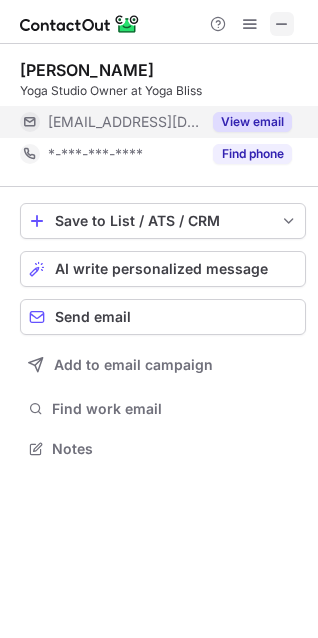 click at bounding box center (282, 24) 